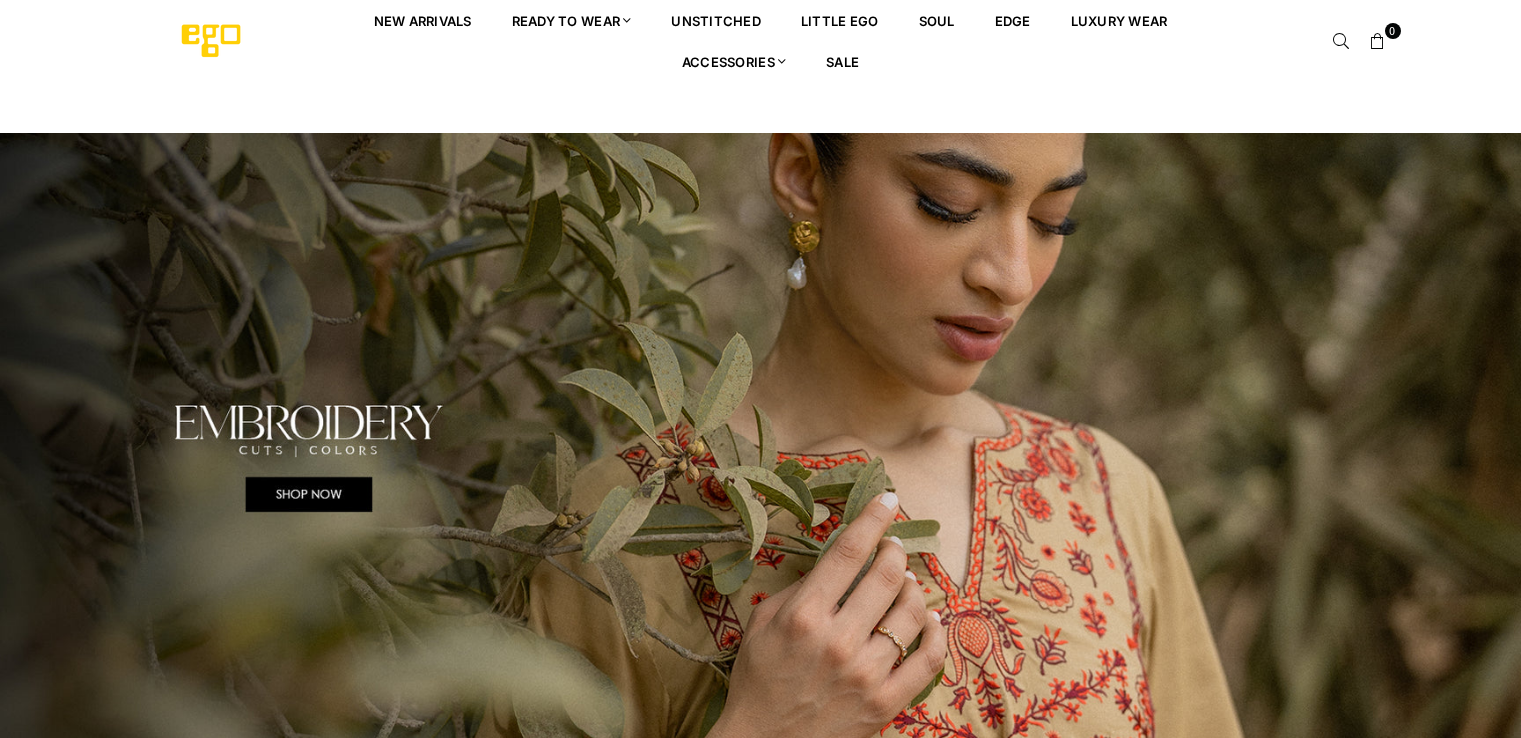scroll, scrollTop: 0, scrollLeft: 0, axis: both 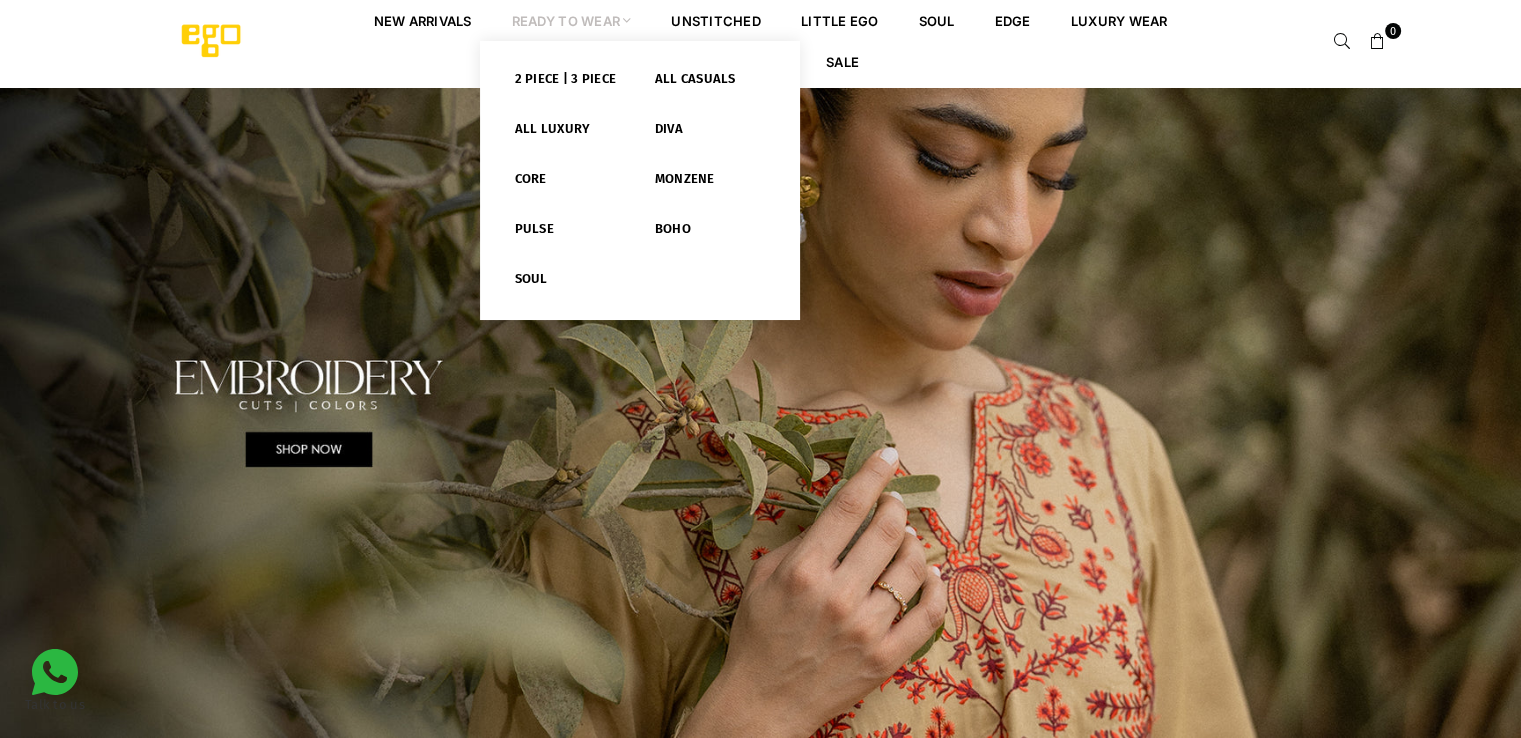 click at bounding box center (627, 20) 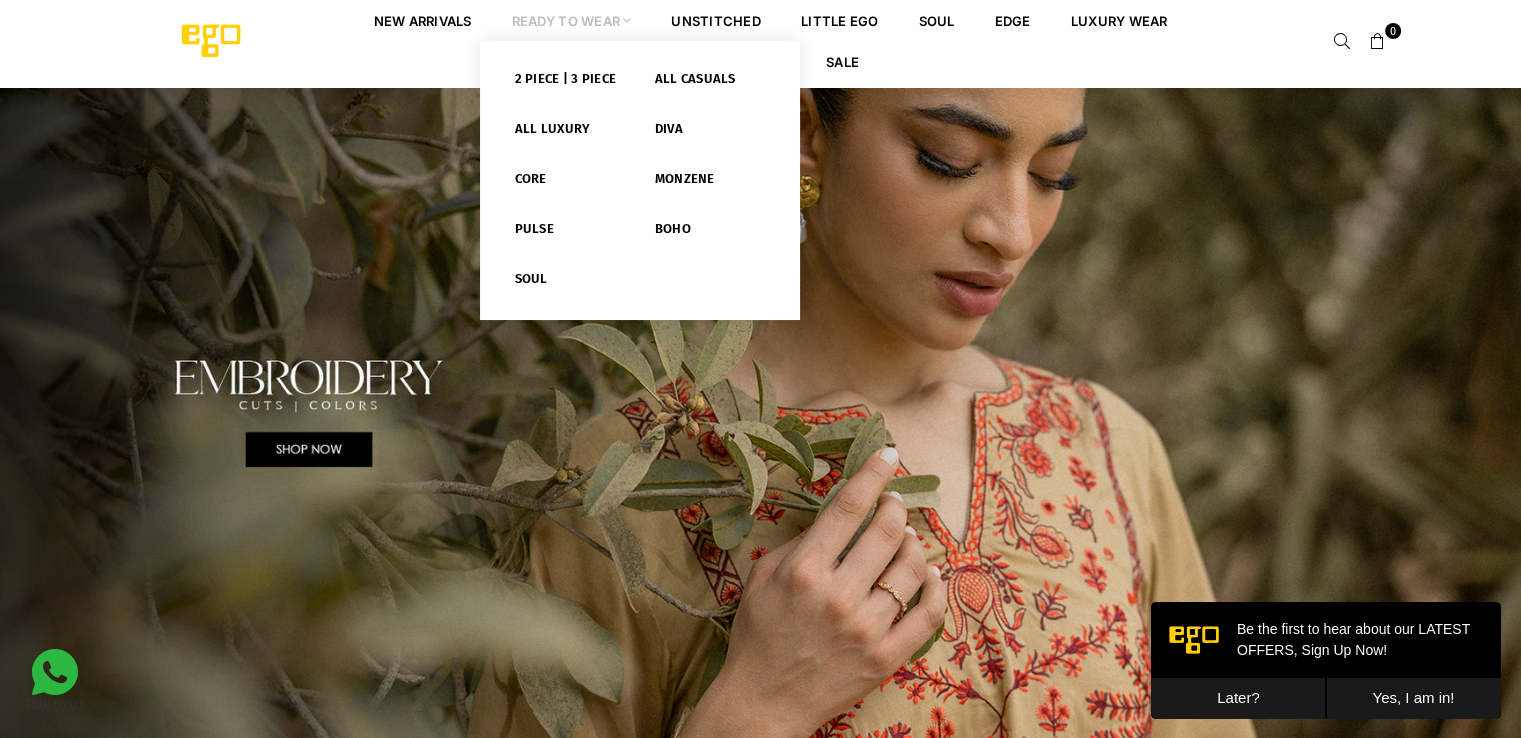 scroll, scrollTop: 0, scrollLeft: 0, axis: both 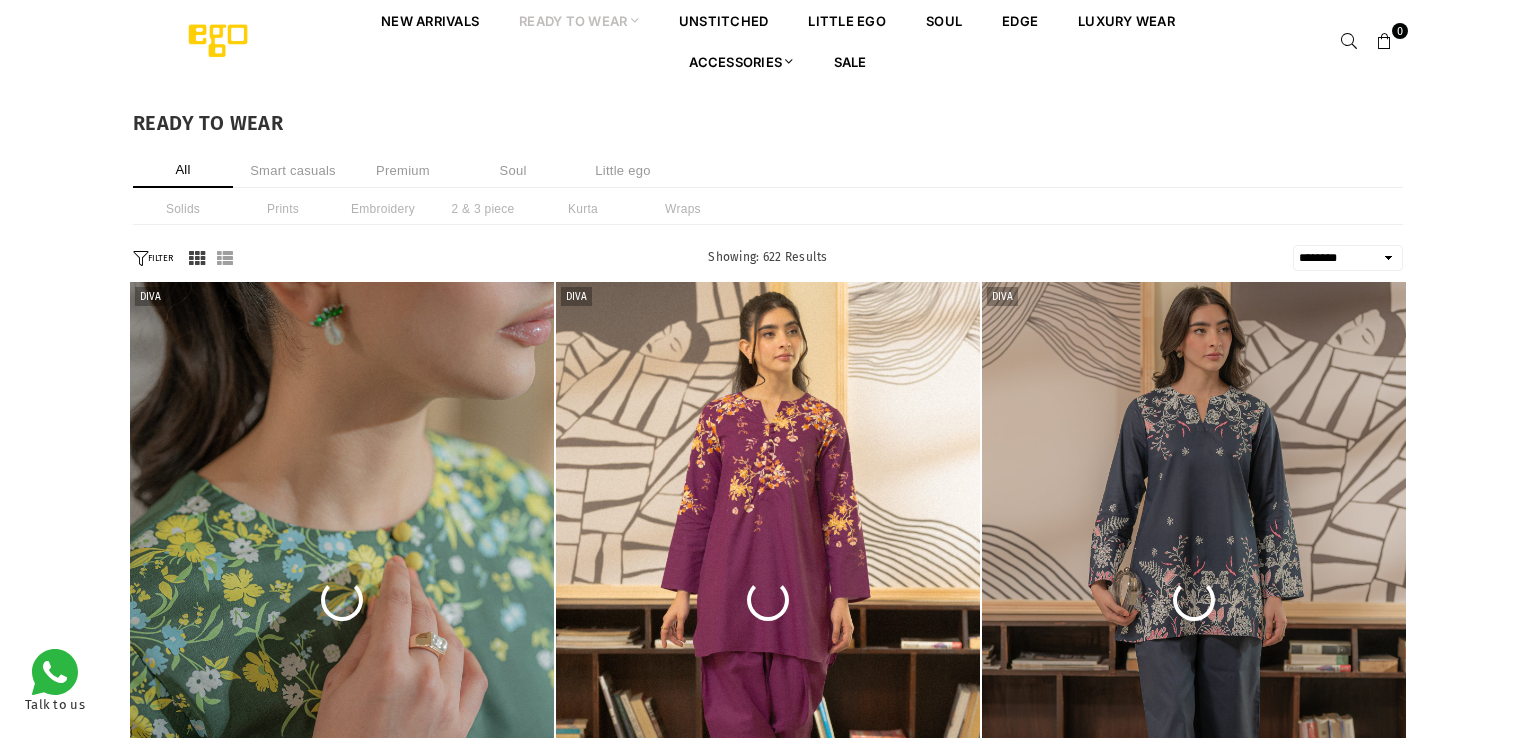 select on "******" 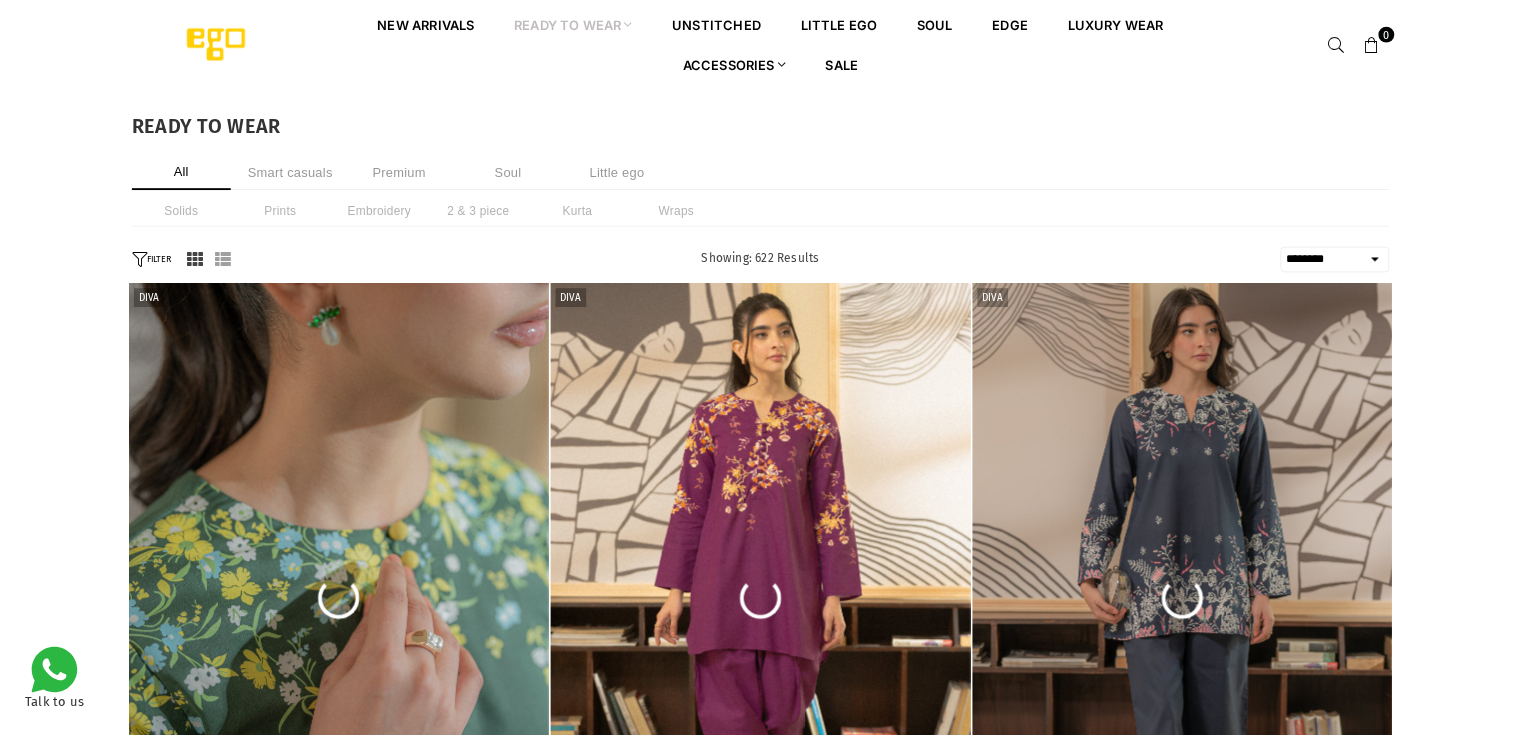 scroll, scrollTop: 0, scrollLeft: 0, axis: both 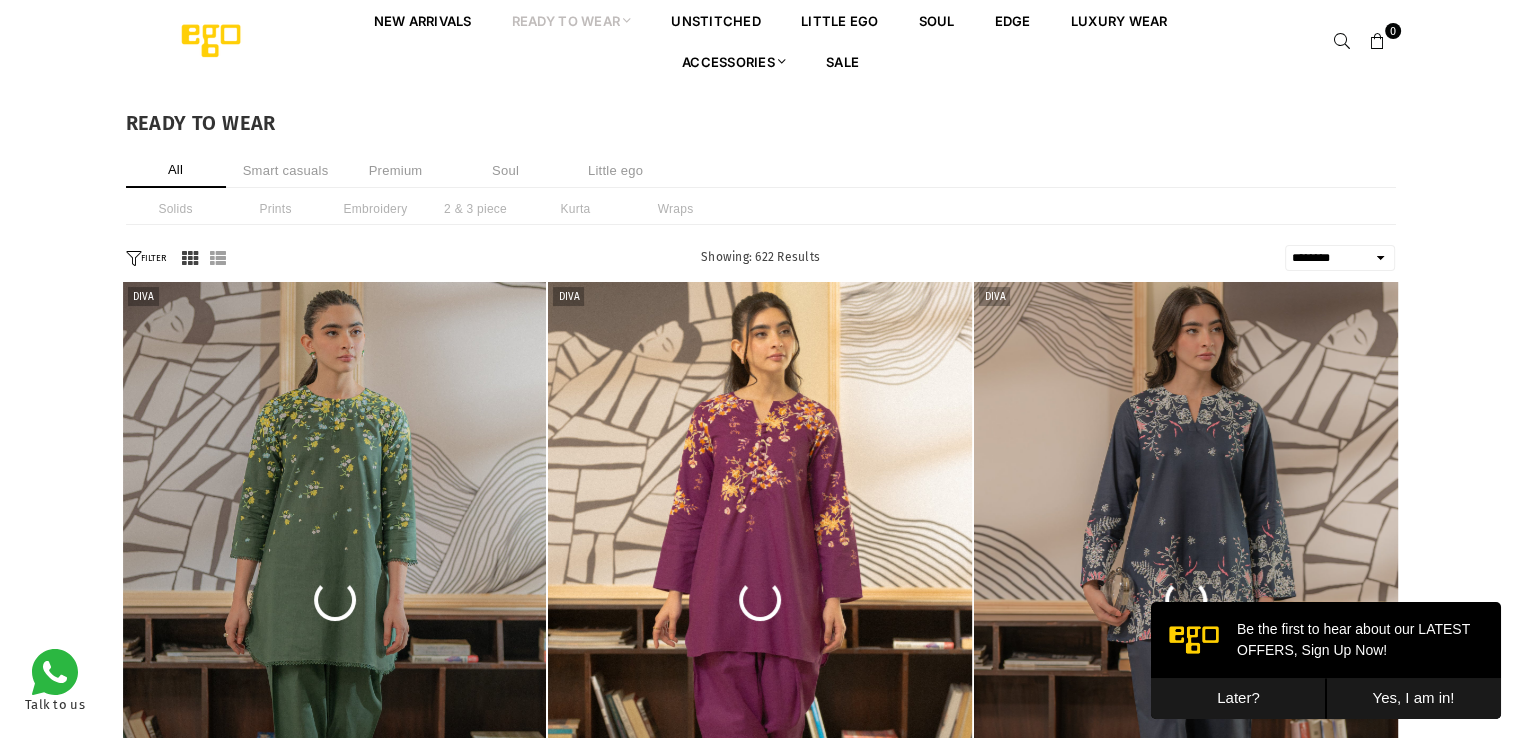 click on "Yes, I am in!" at bounding box center (1413, 698) 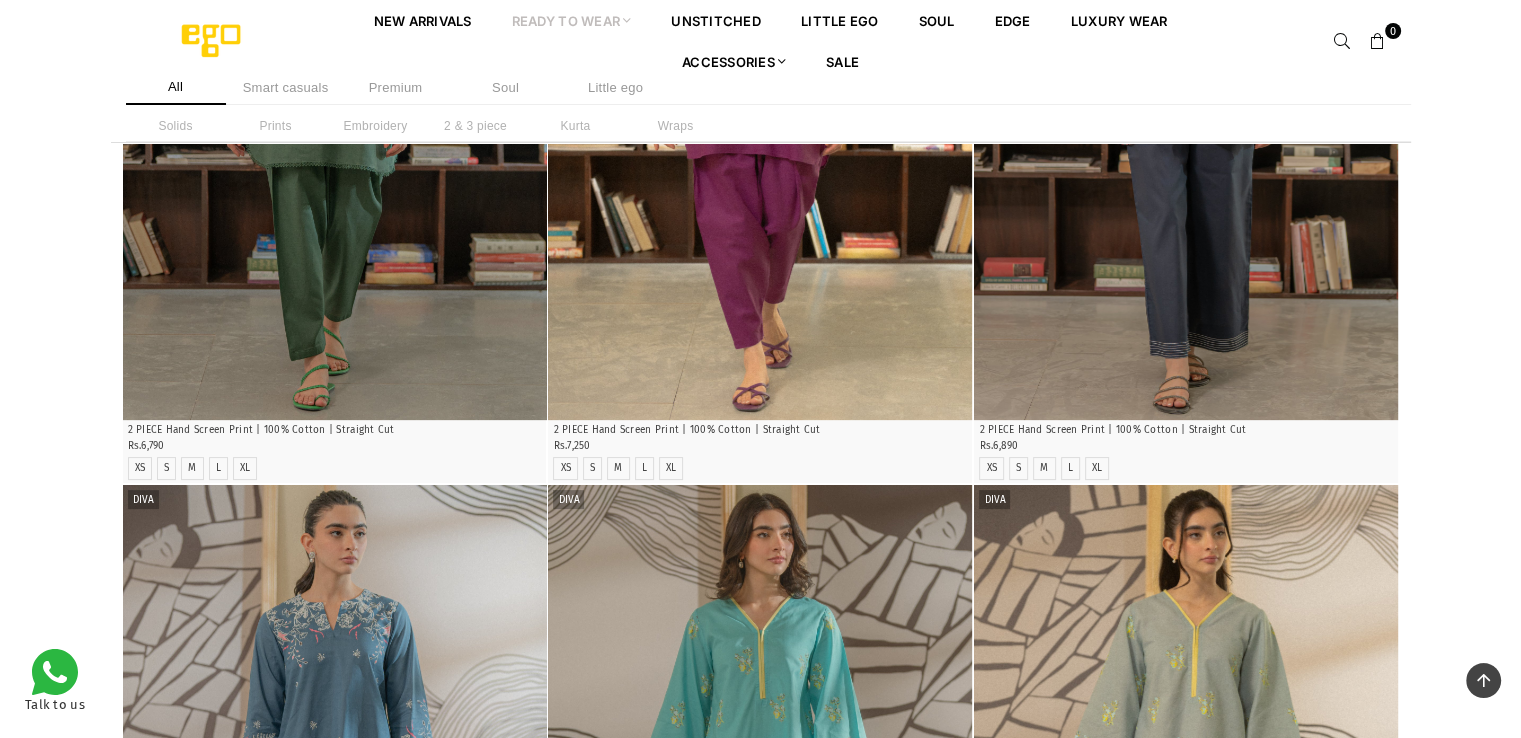 scroll, scrollTop: 0, scrollLeft: 0, axis: both 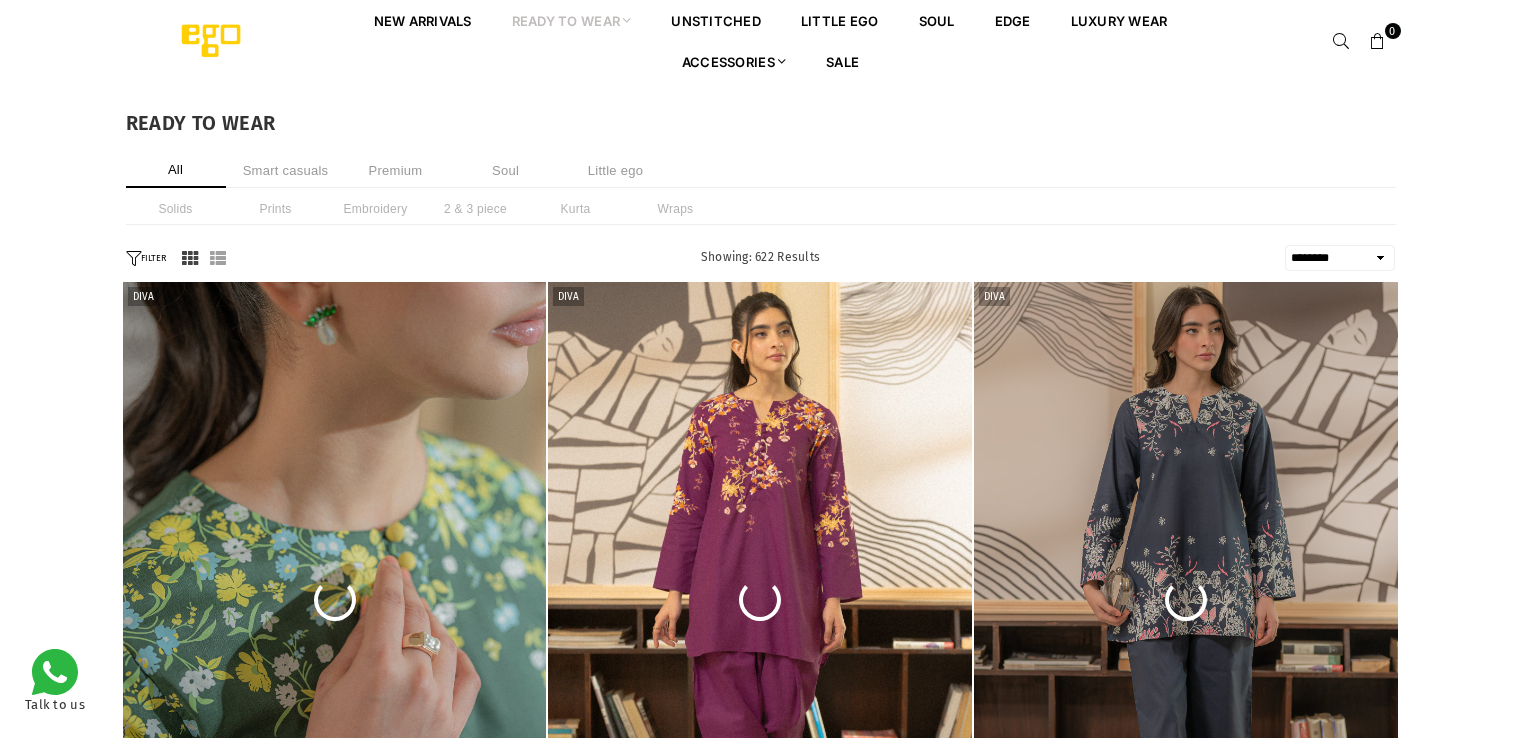 select on "******" 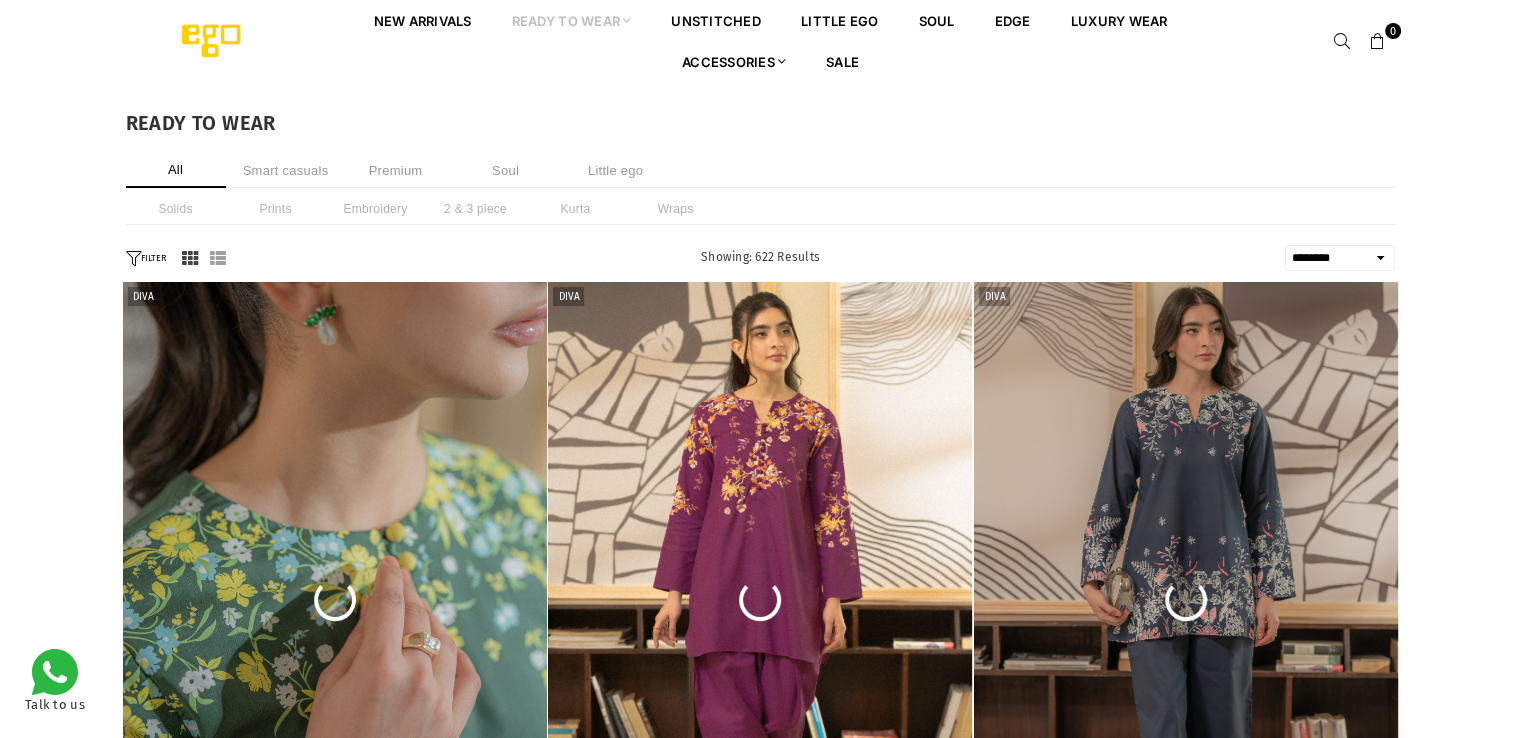 scroll, scrollTop: 0, scrollLeft: 0, axis: both 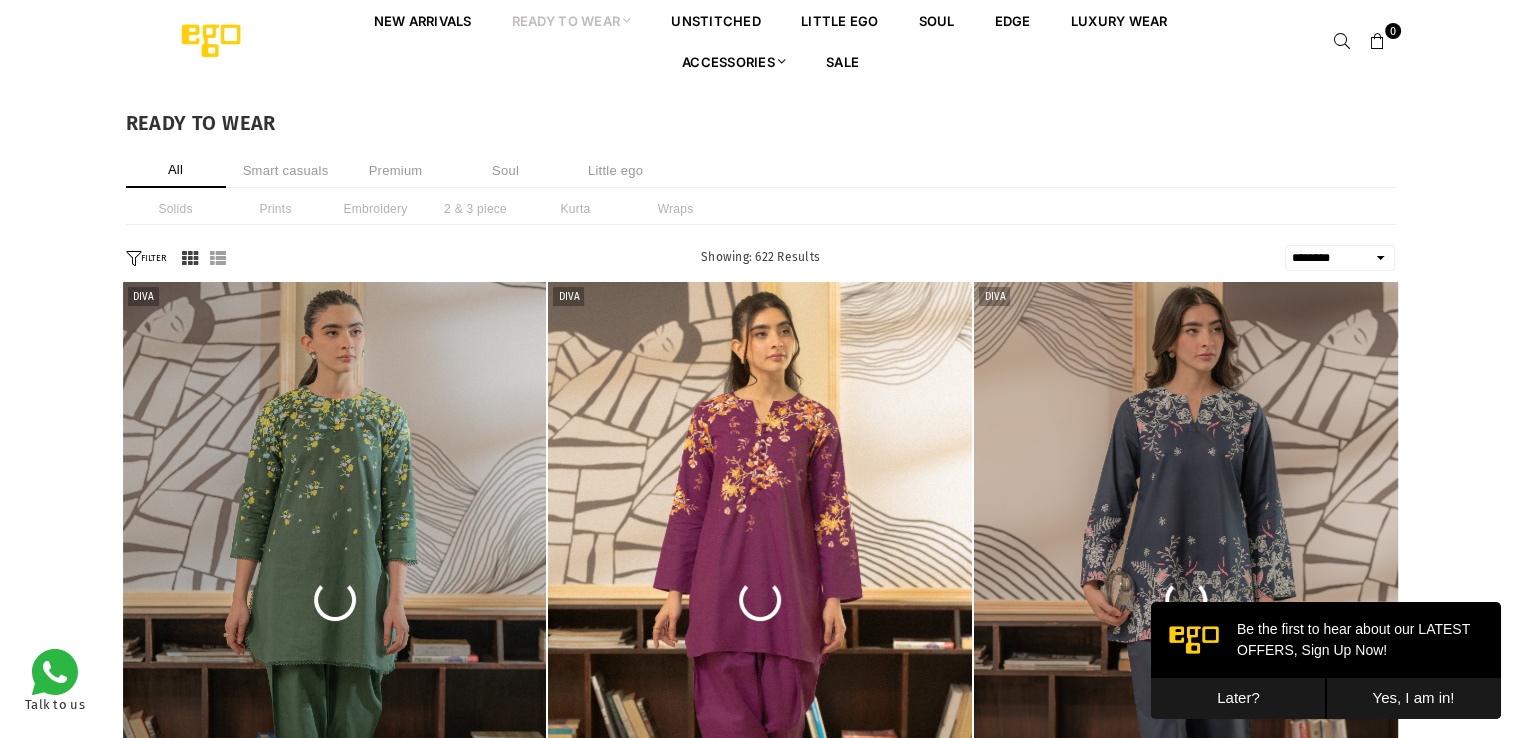 click on "Smart casuals" at bounding box center [286, 170] 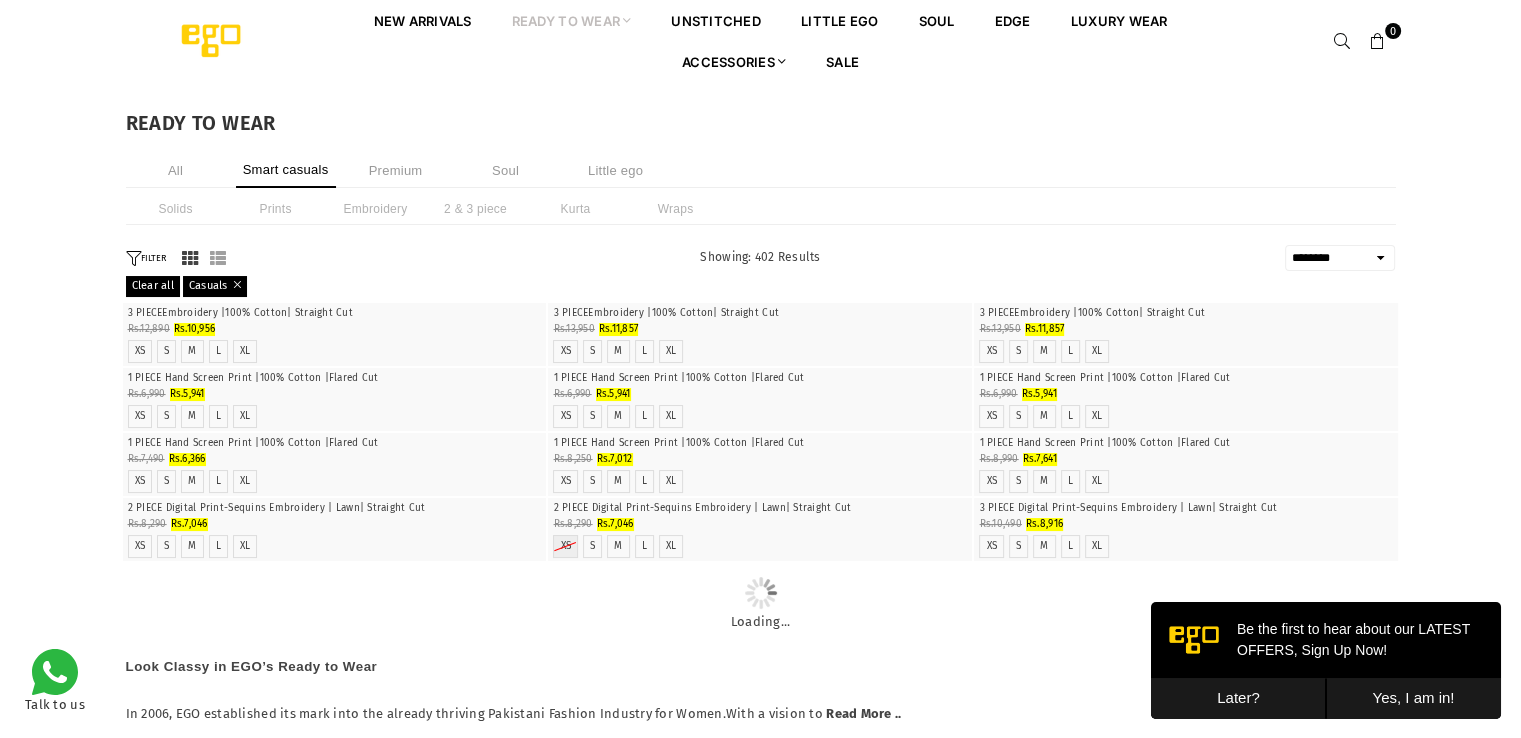 click on "2 & 3 piece" at bounding box center (476, 209) 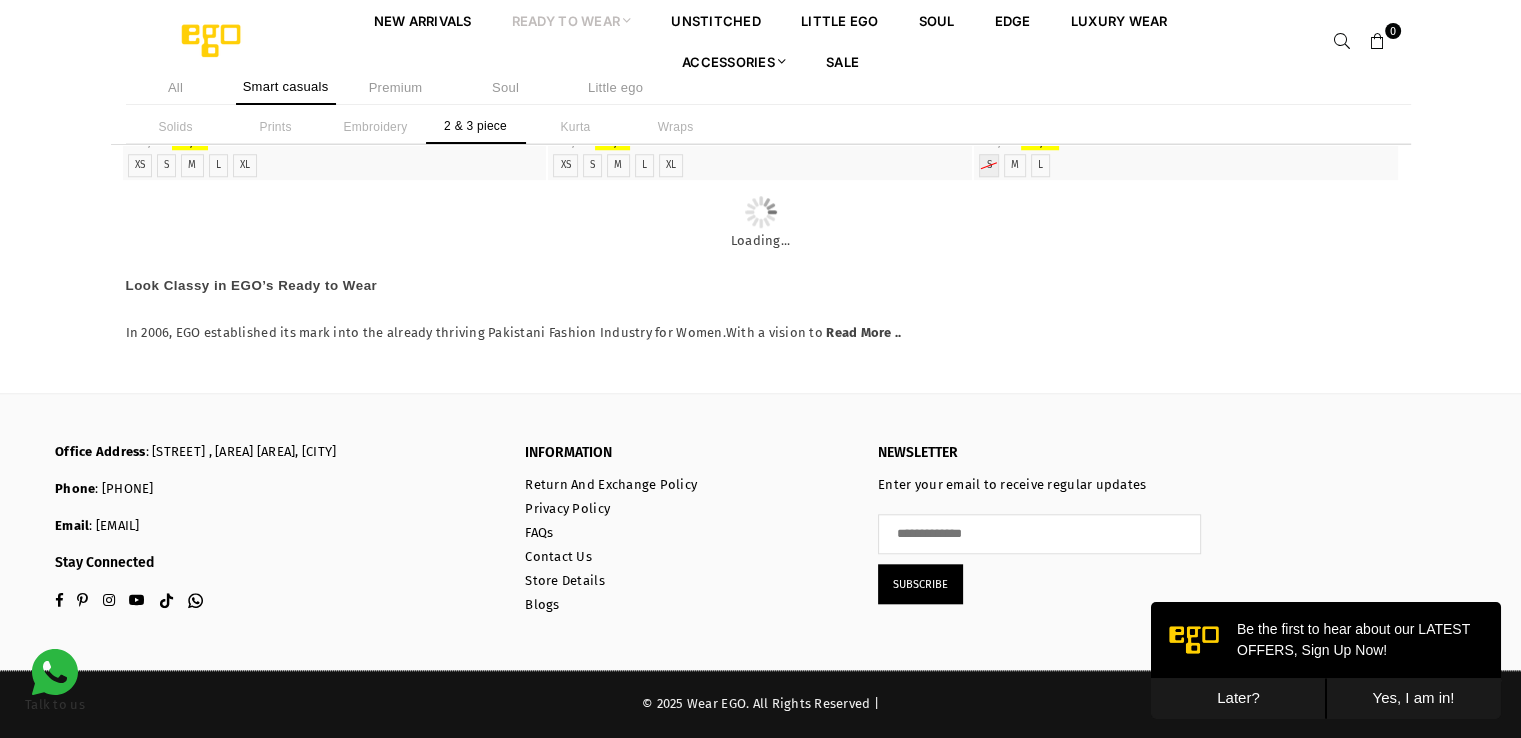 scroll, scrollTop: 3281, scrollLeft: 0, axis: vertical 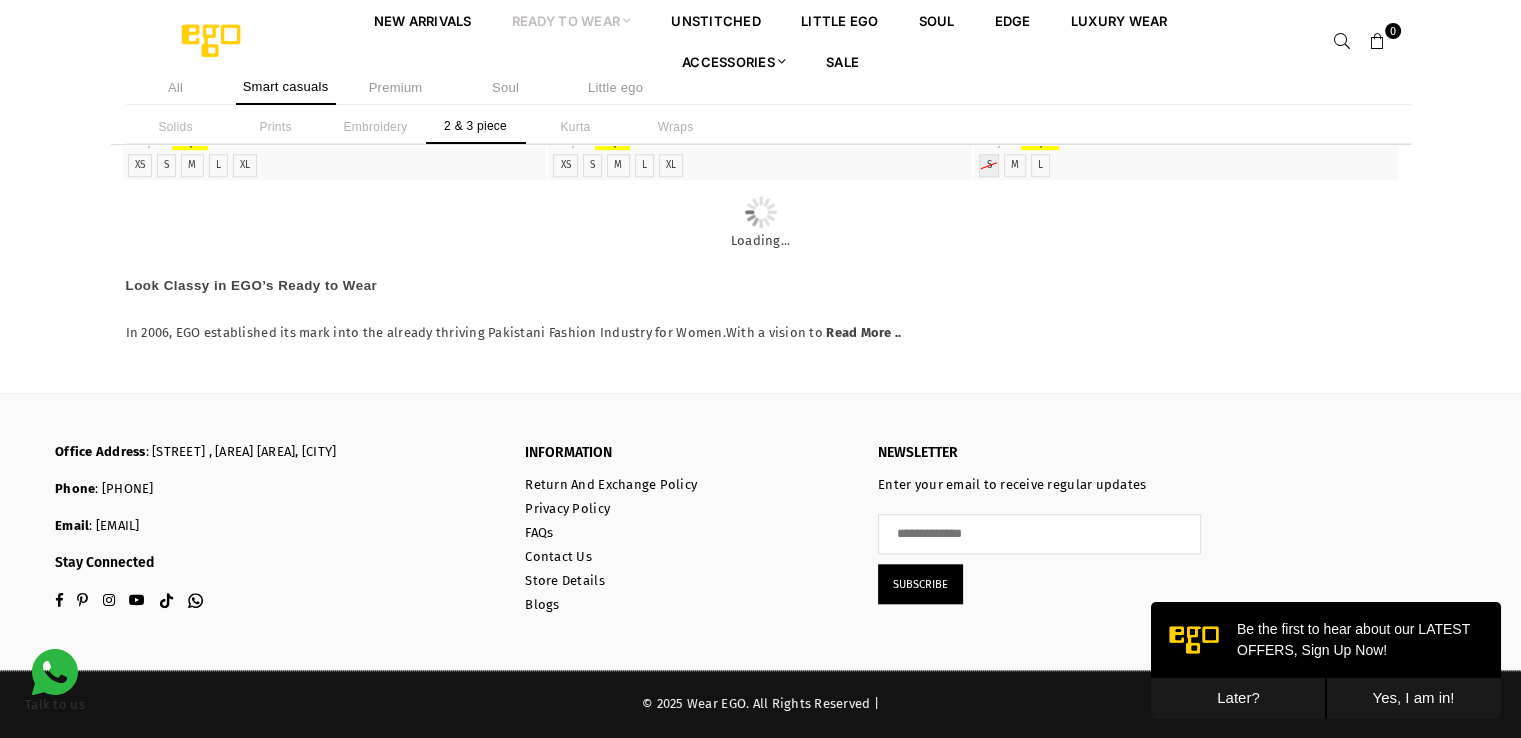 click on "Prints" at bounding box center [276, 127] 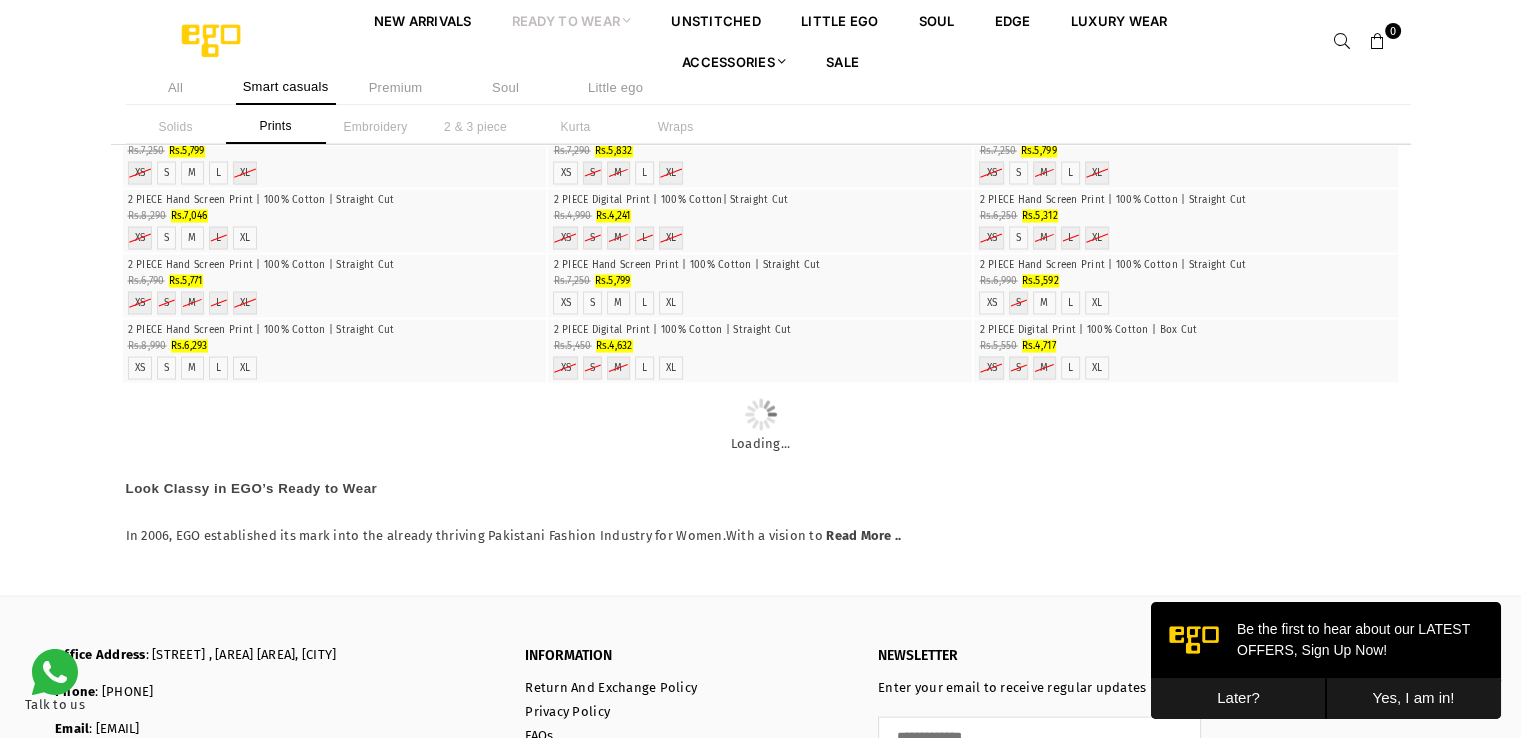 scroll, scrollTop: 3881, scrollLeft: 0, axis: vertical 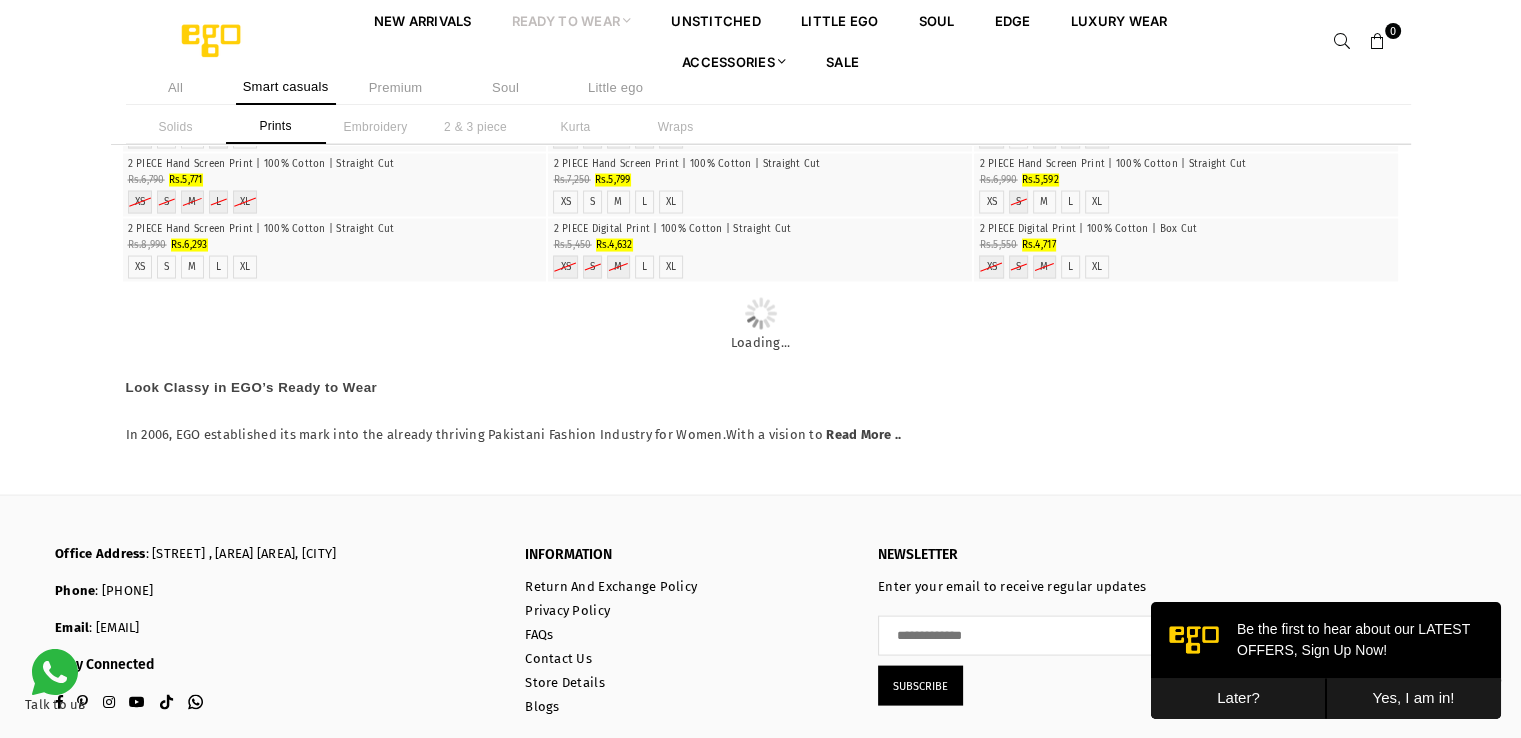 click on "Yes, I am in!" at bounding box center (1413, 698) 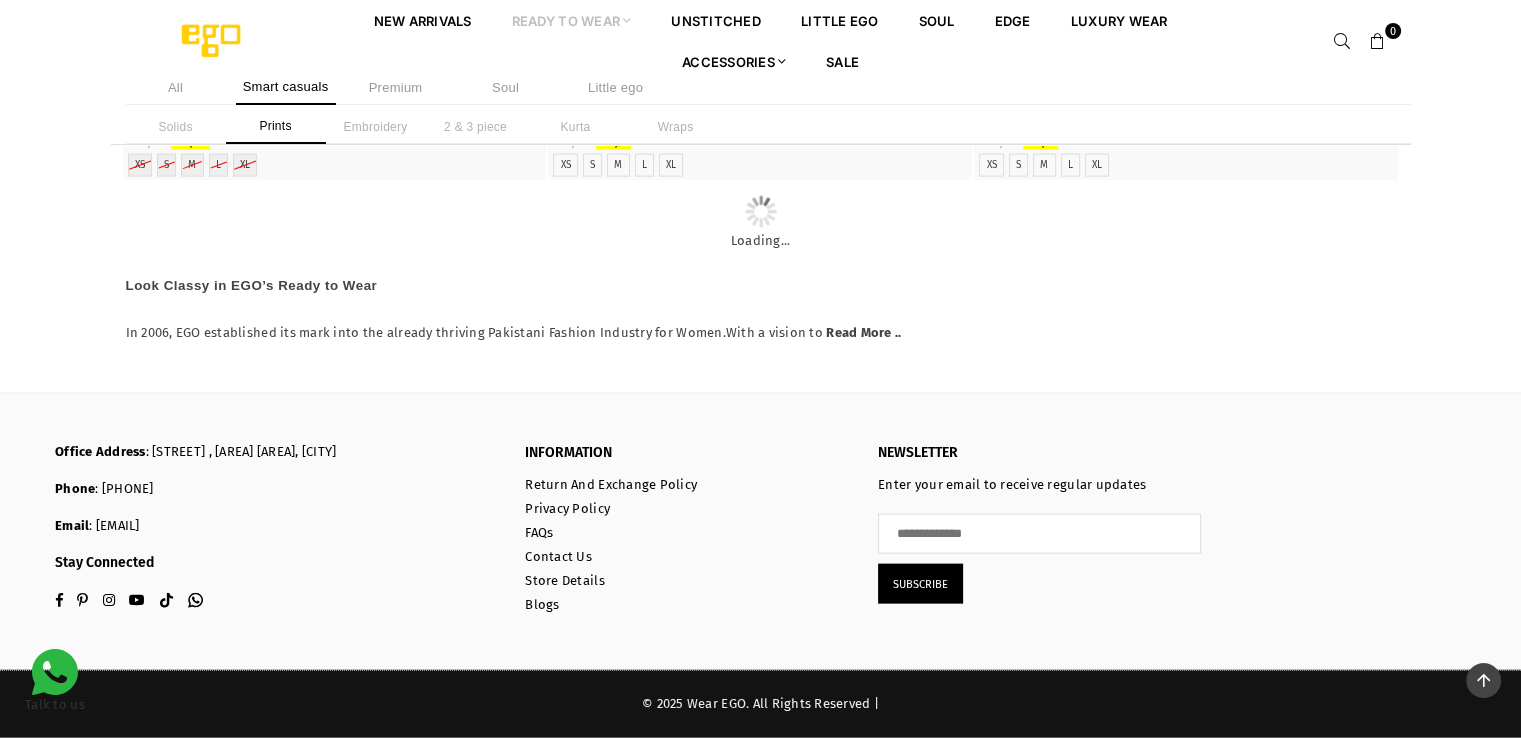 scroll, scrollTop: 7752, scrollLeft: 0, axis: vertical 